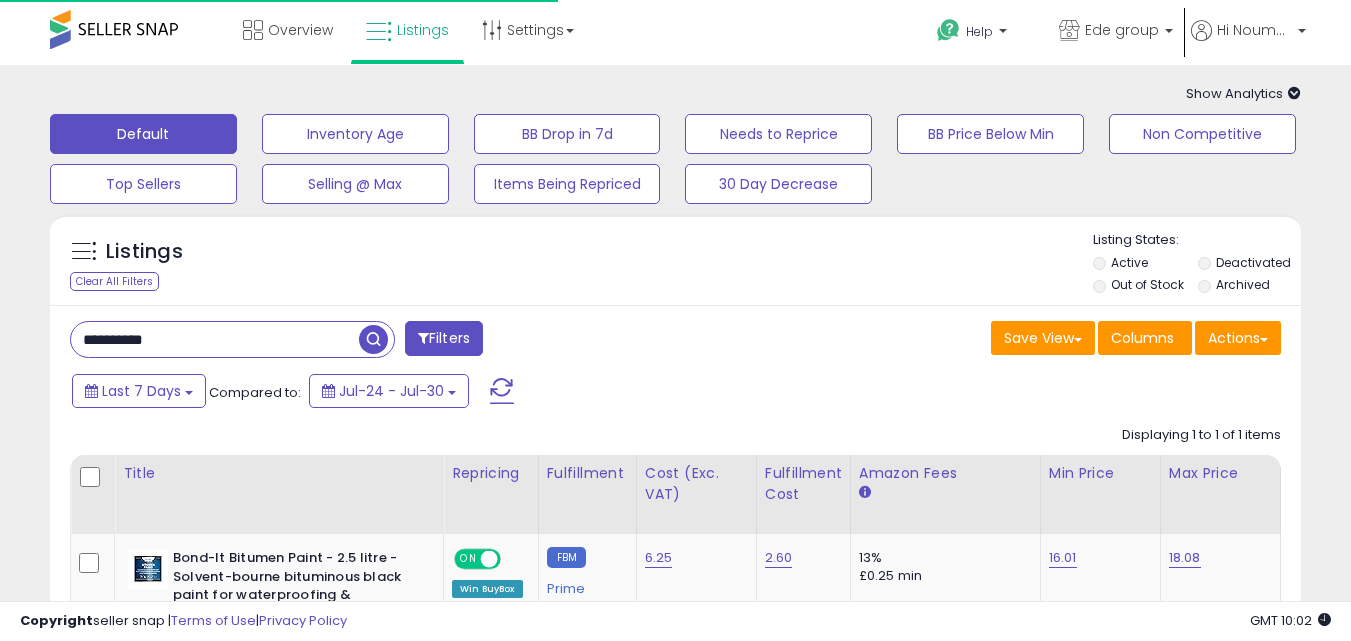click on "**********" at bounding box center (215, 339) 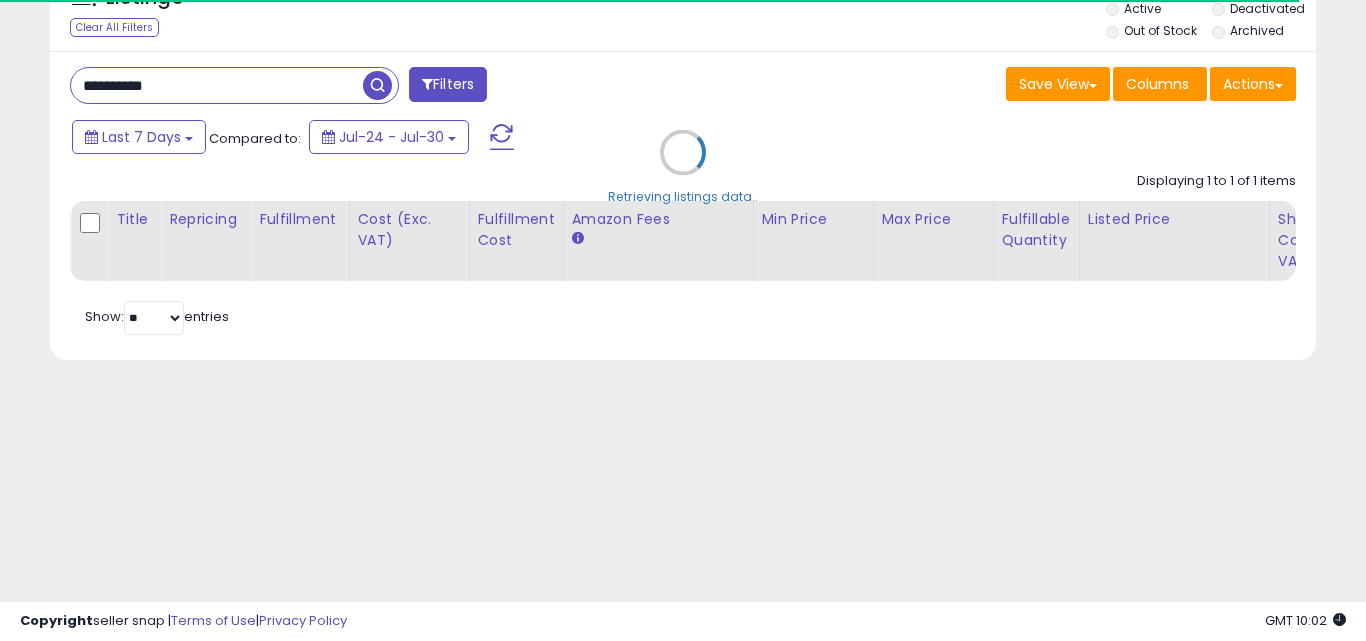 scroll, scrollTop: 259, scrollLeft: 0, axis: vertical 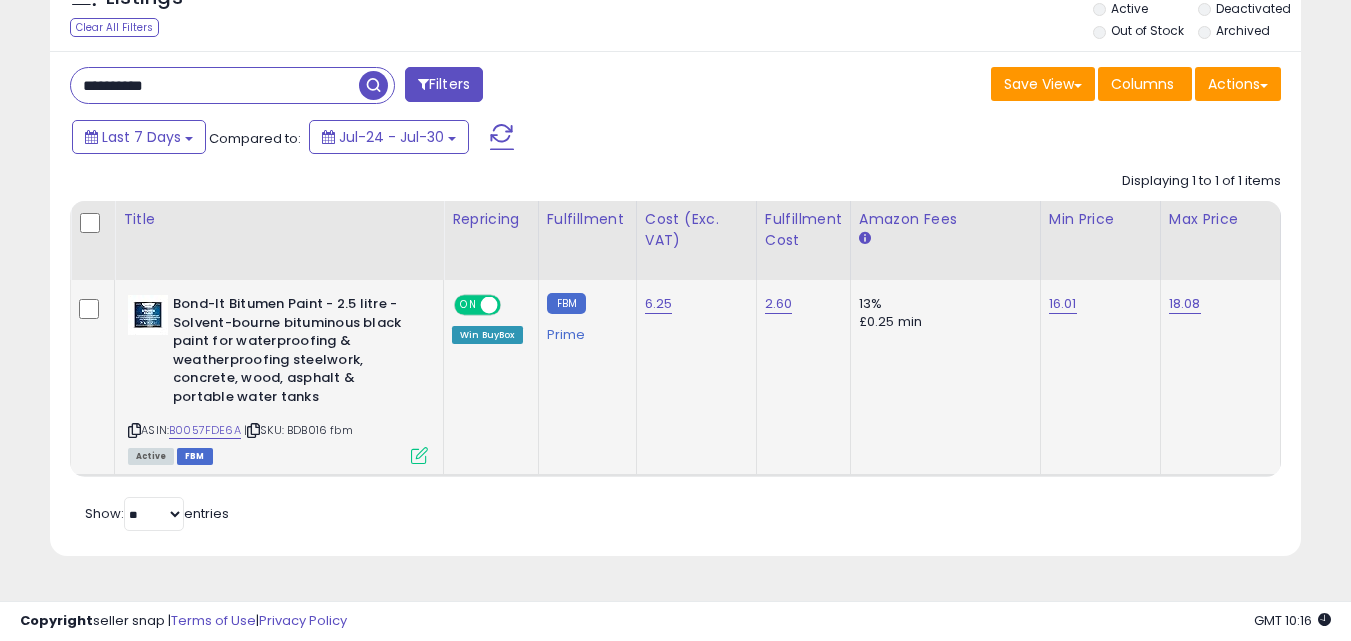 click at bounding box center (419, 455) 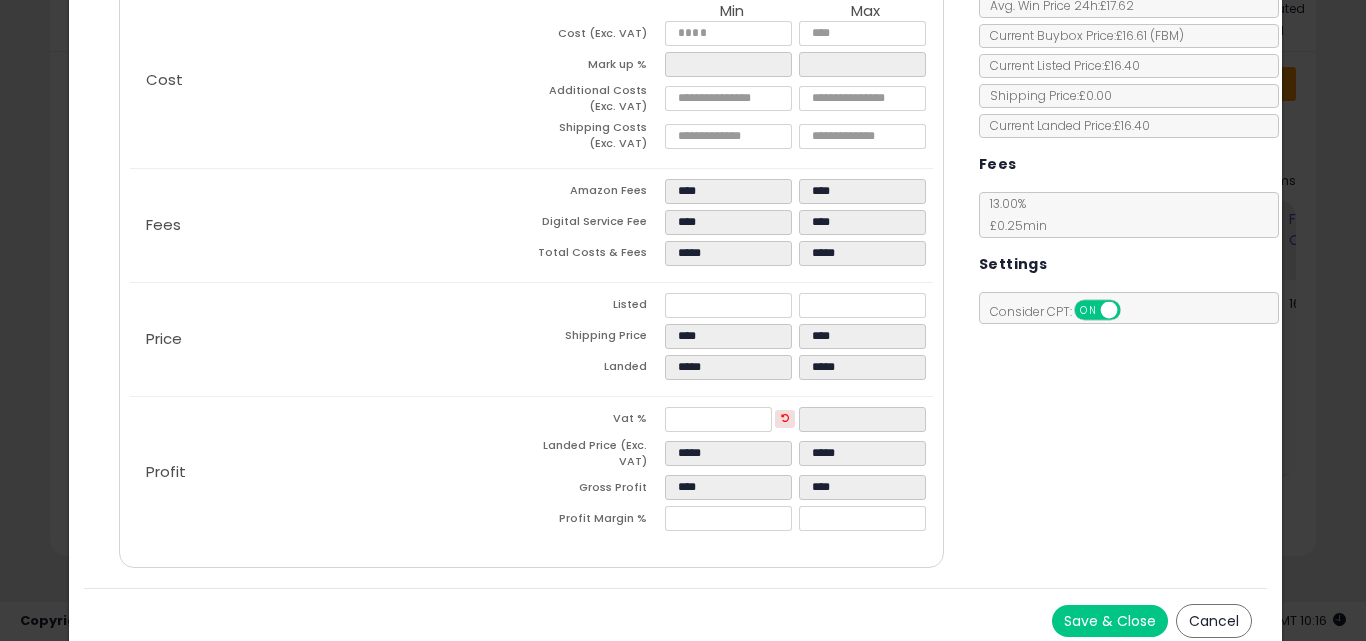 scroll, scrollTop: 292, scrollLeft: 0, axis: vertical 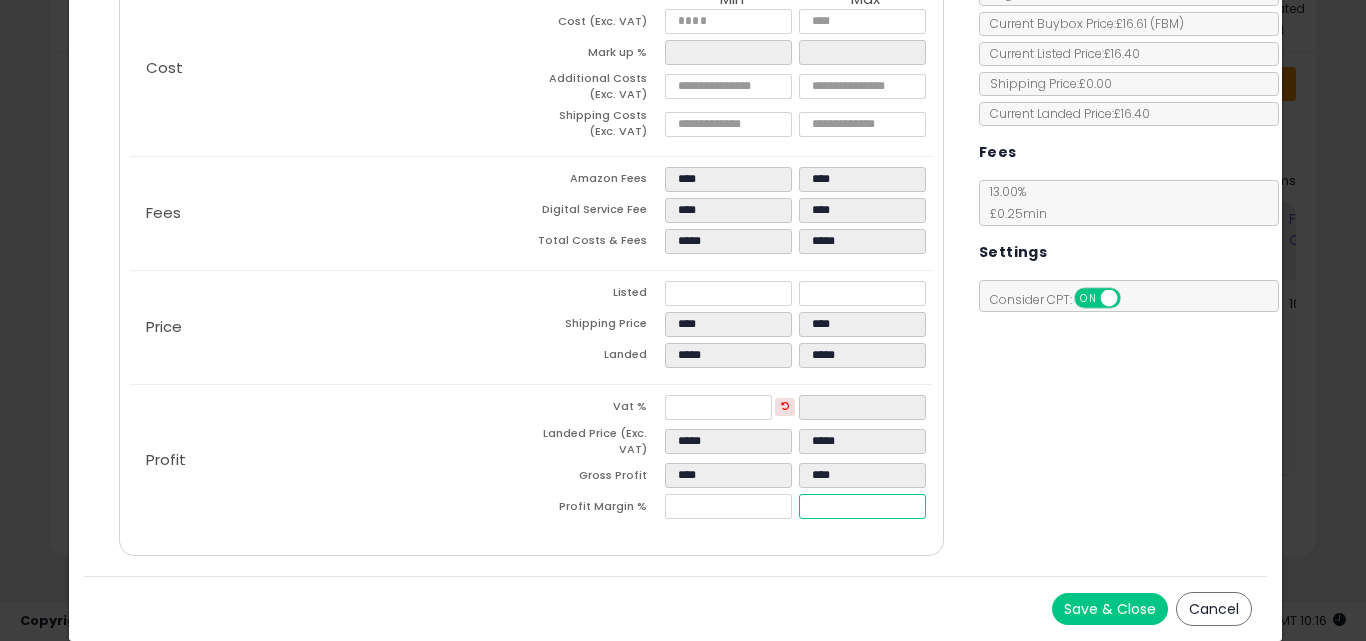 click on "*****" at bounding box center (862, 506) 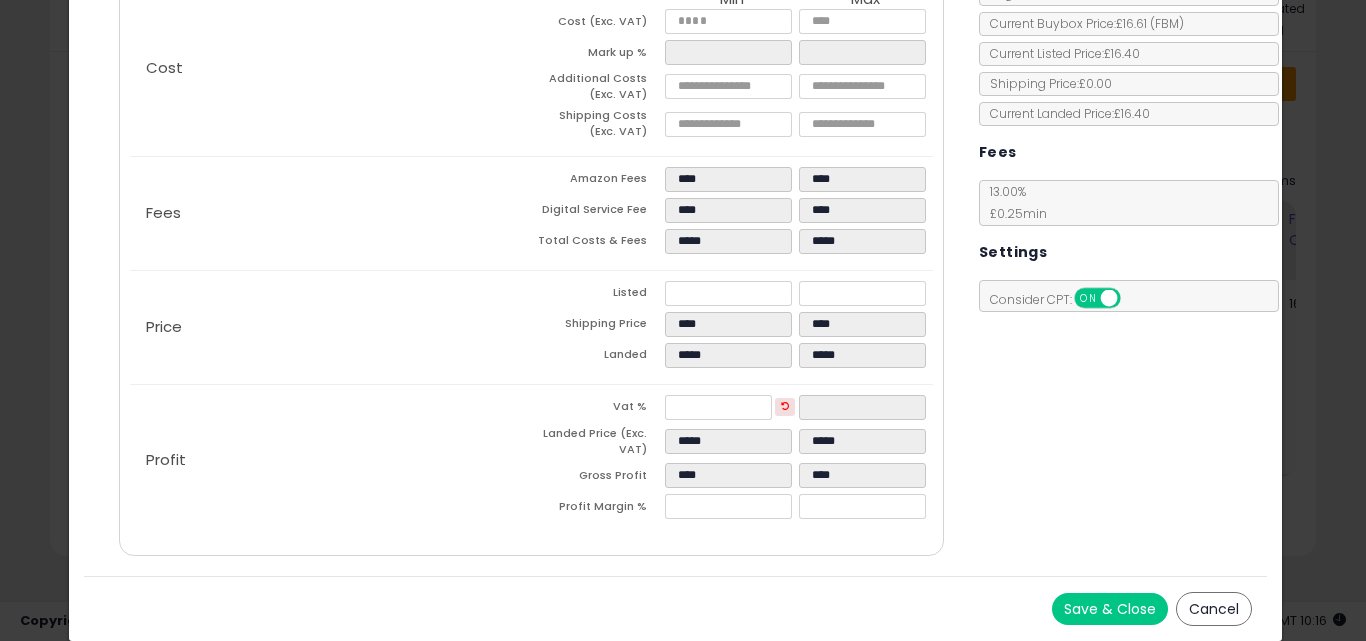 type on "*****" 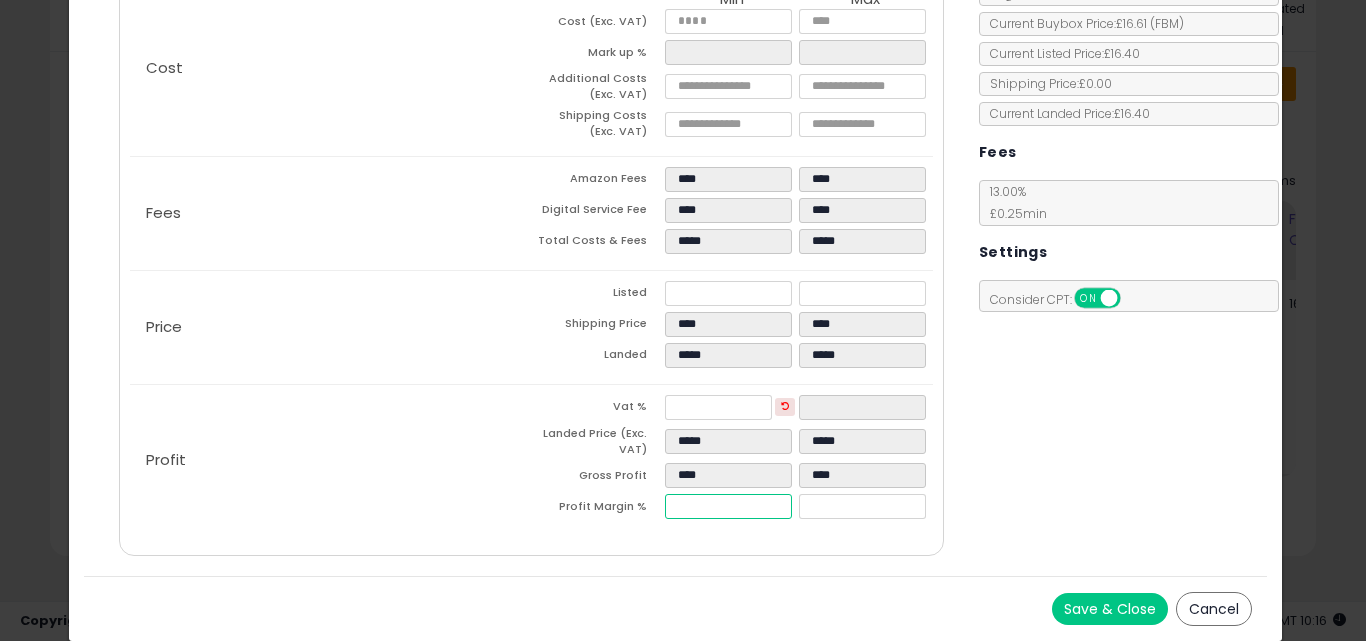 click on "*****" at bounding box center (728, 506) 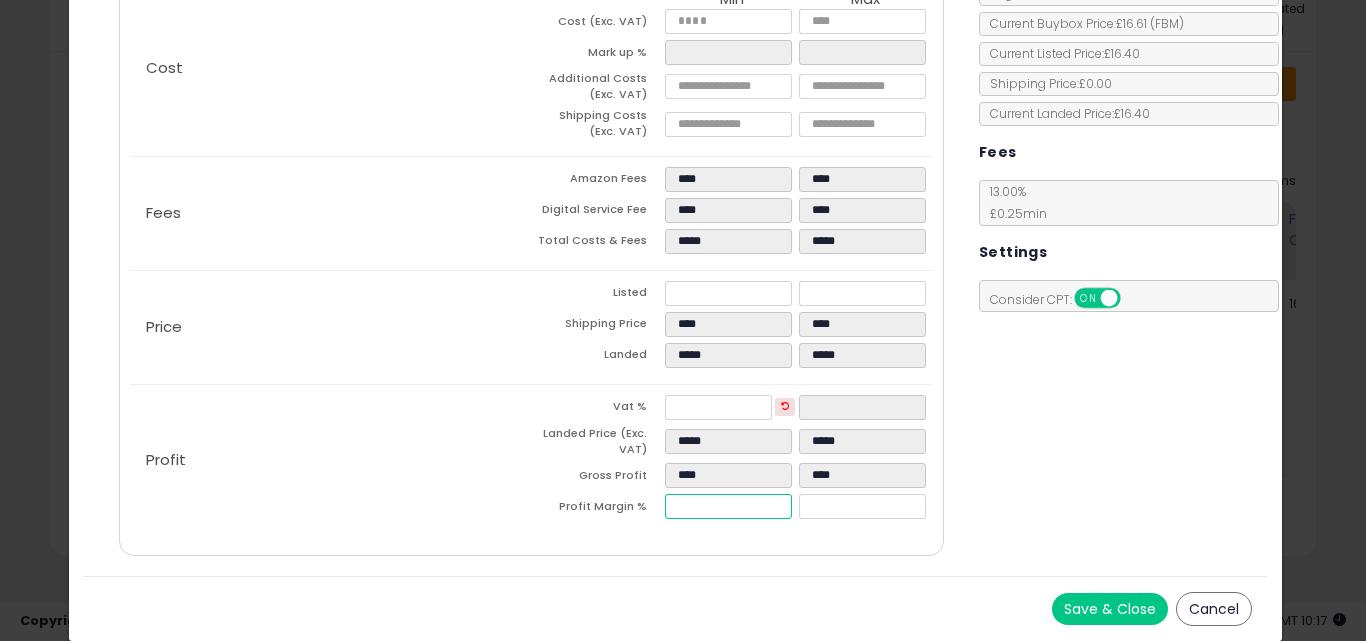 type on "**" 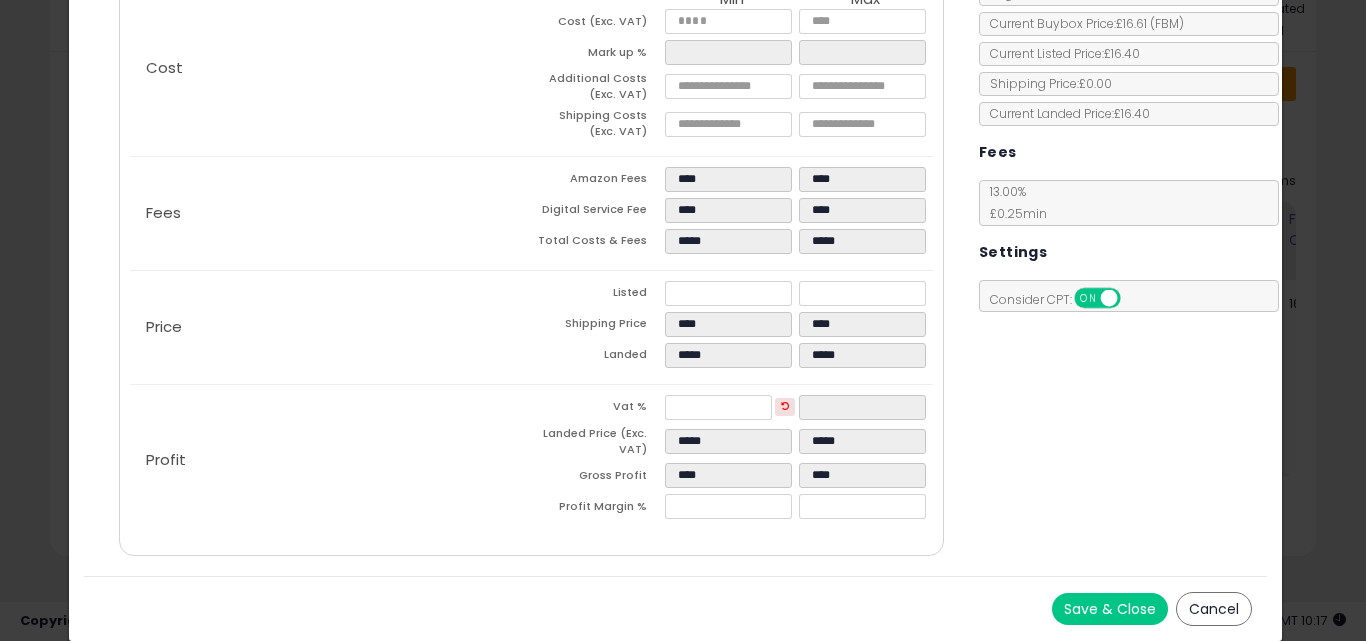 type on "*****" 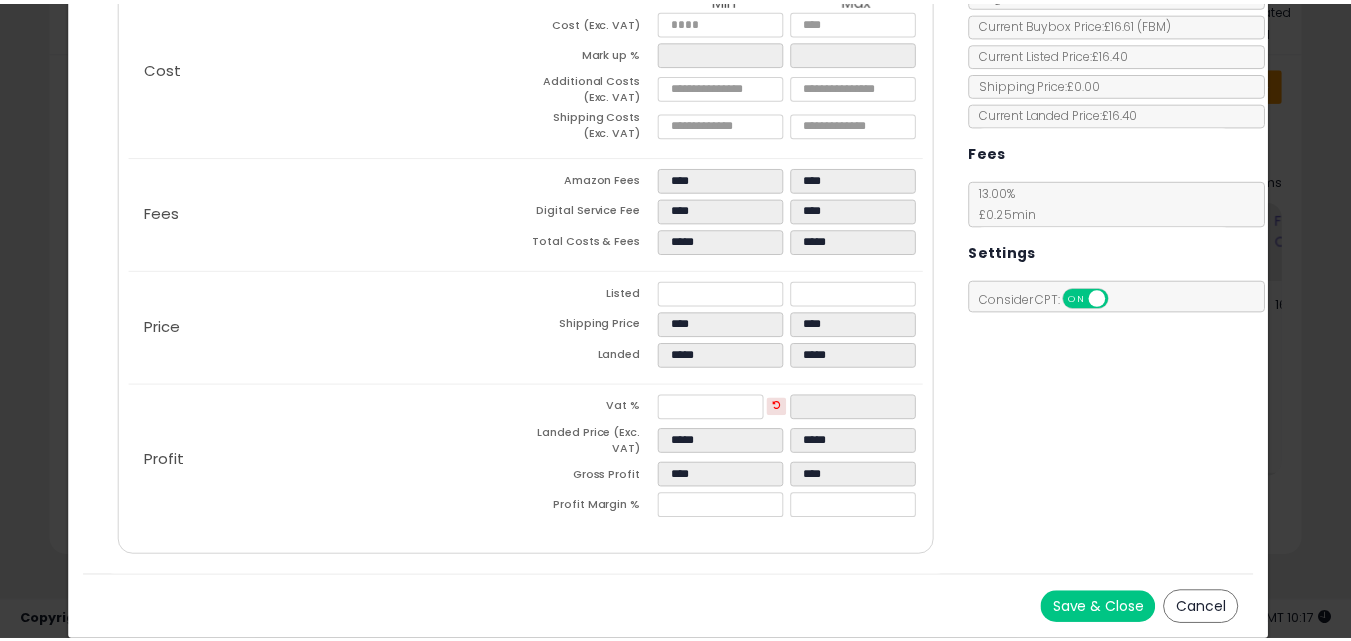 scroll, scrollTop: 0, scrollLeft: 0, axis: both 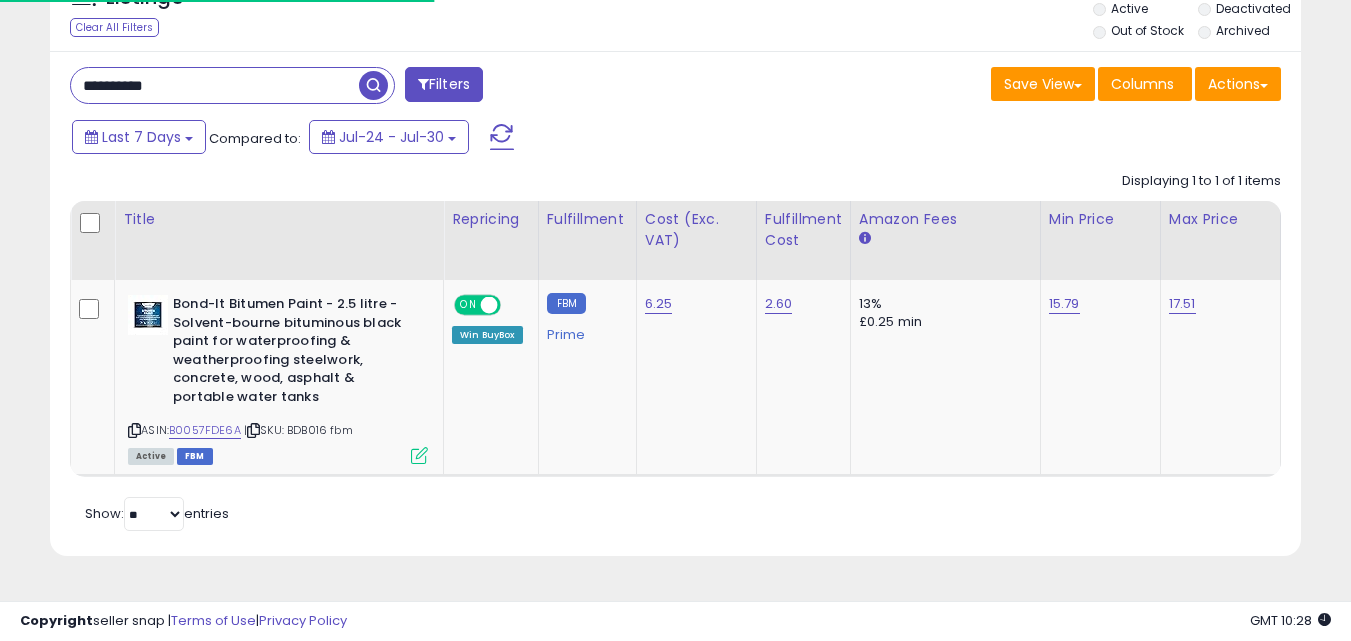 click on "**********" at bounding box center (215, 85) 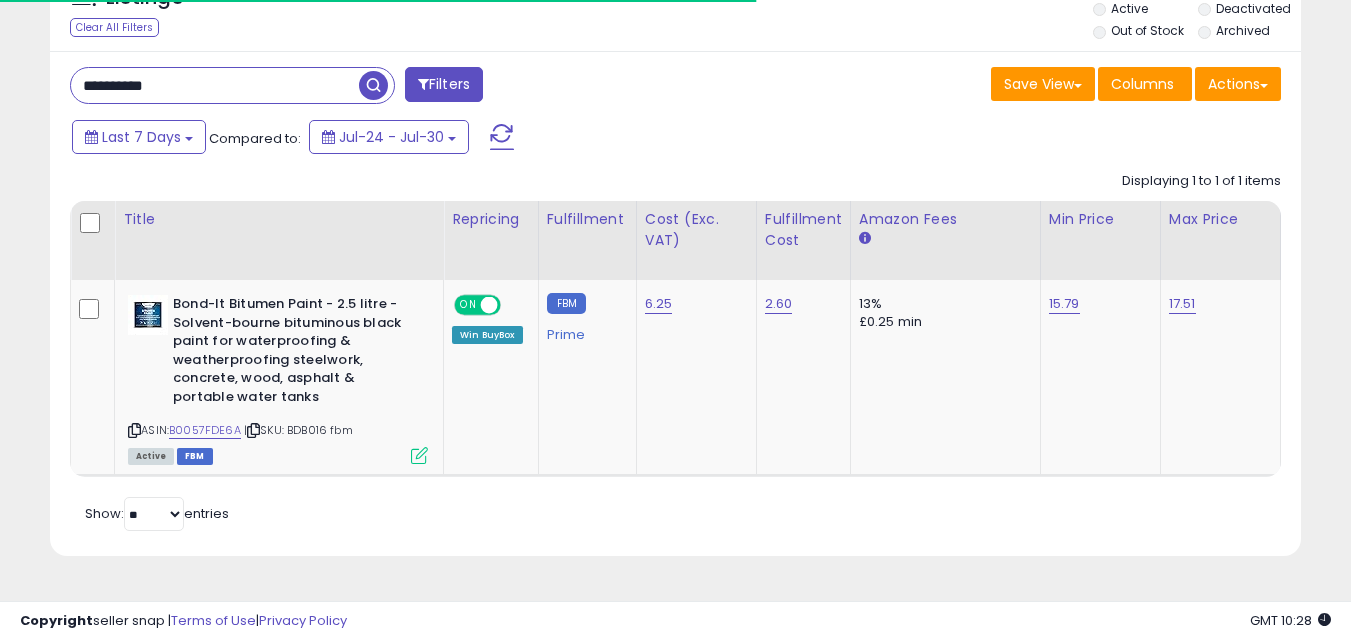 click on "**********" at bounding box center [215, 85] 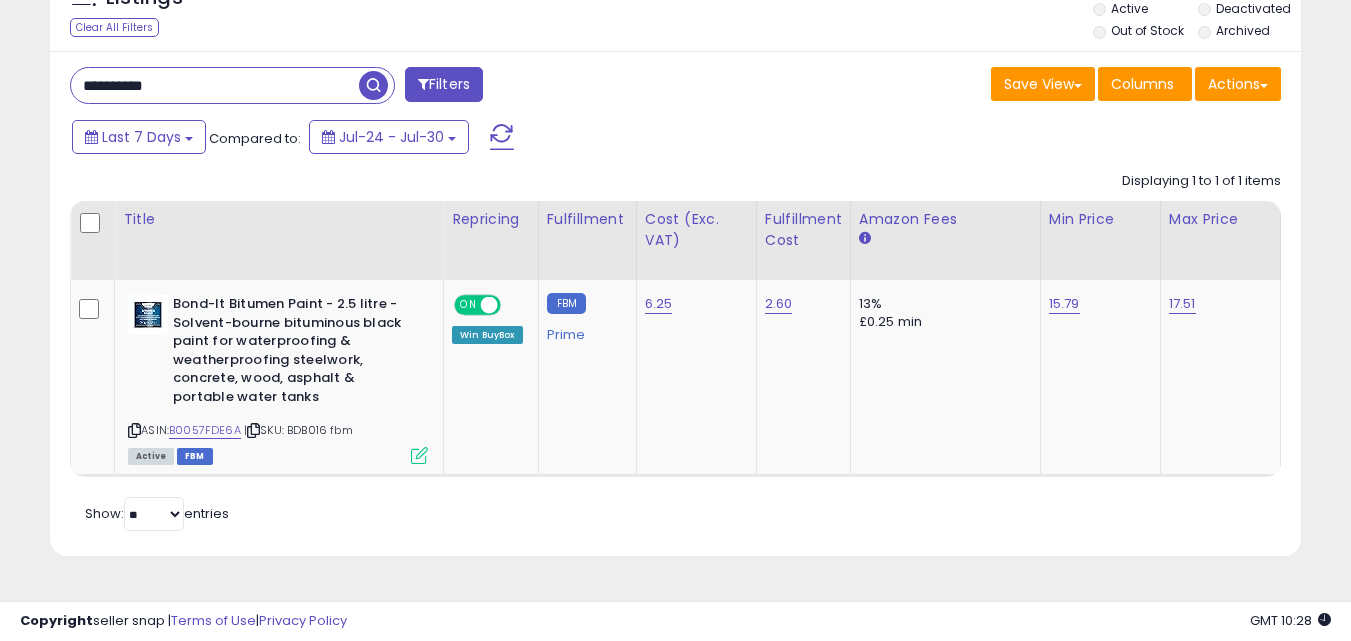 type on "**********" 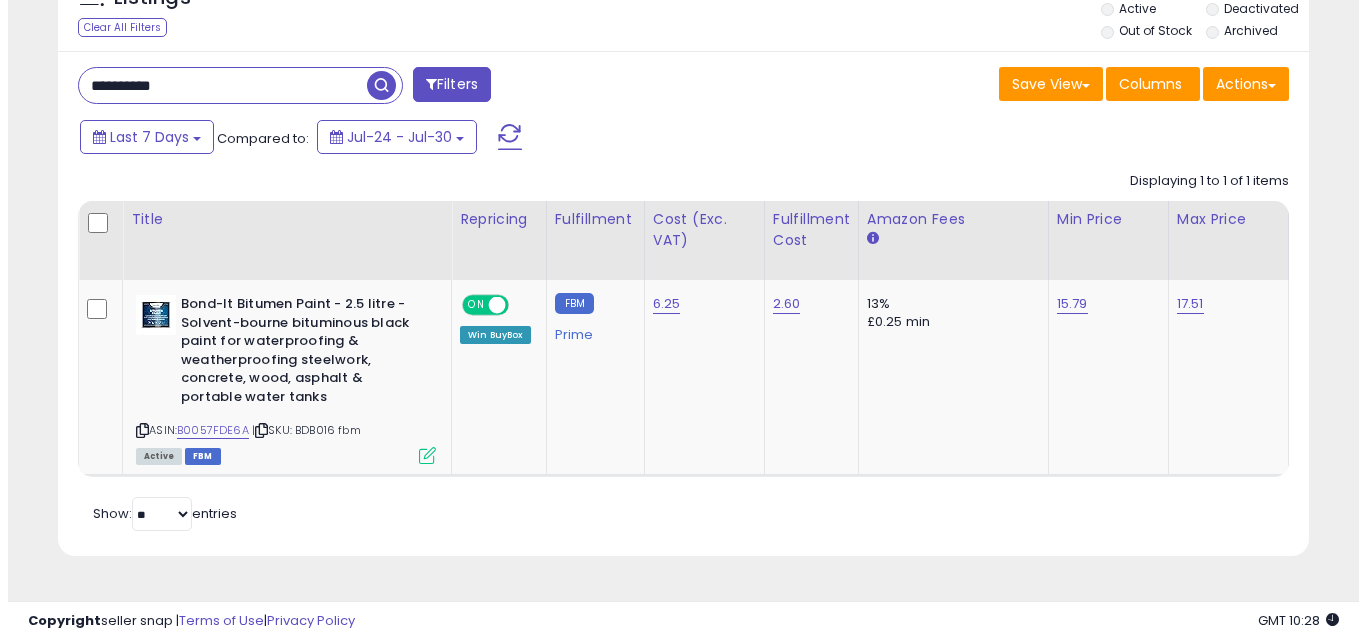 scroll, scrollTop: 254, scrollLeft: 0, axis: vertical 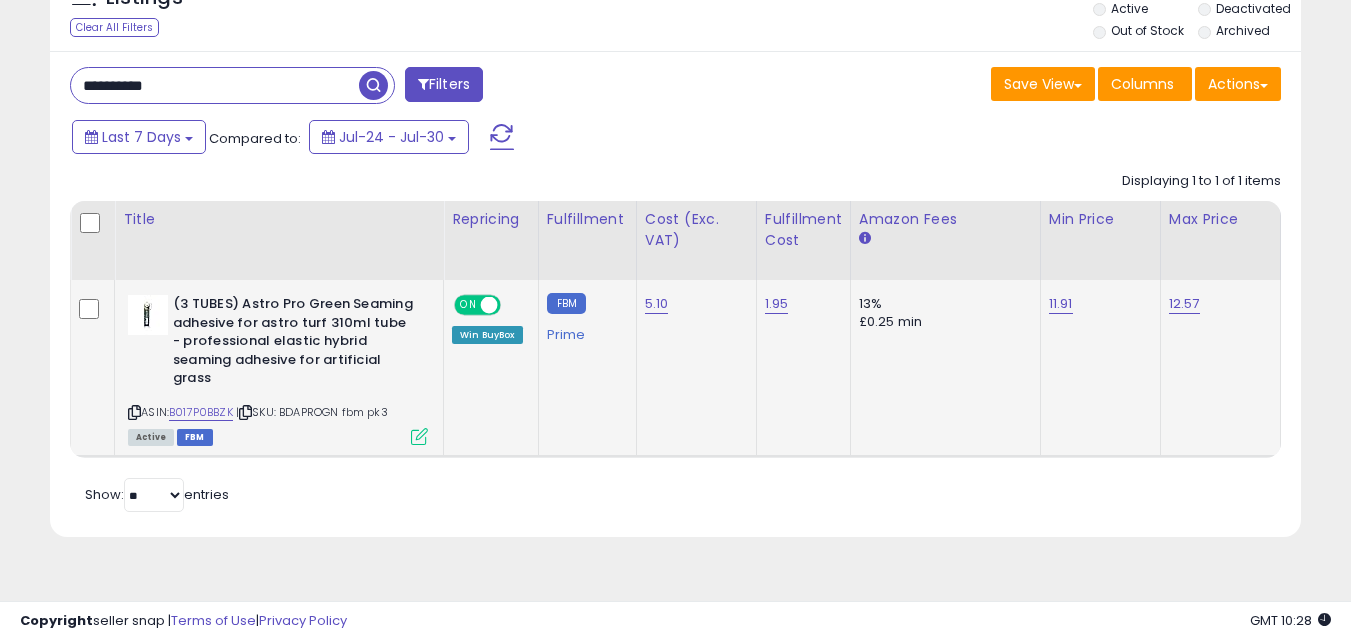 click at bounding box center (419, 436) 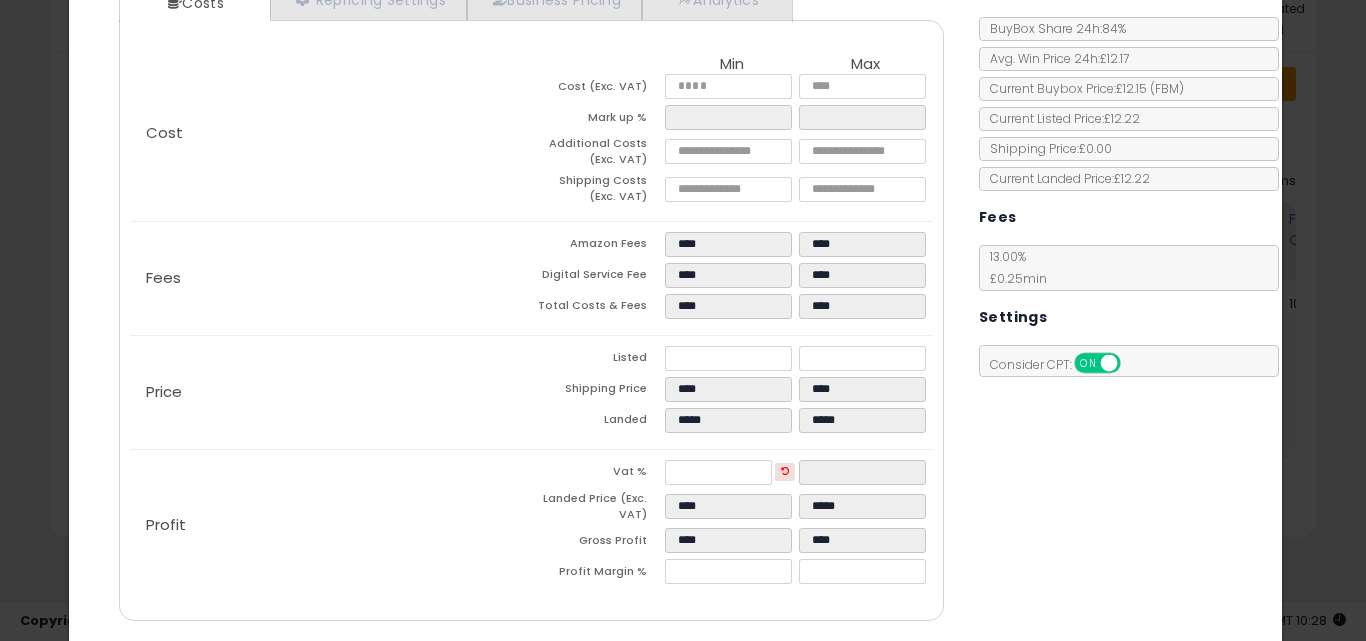 scroll, scrollTop: 253, scrollLeft: 0, axis: vertical 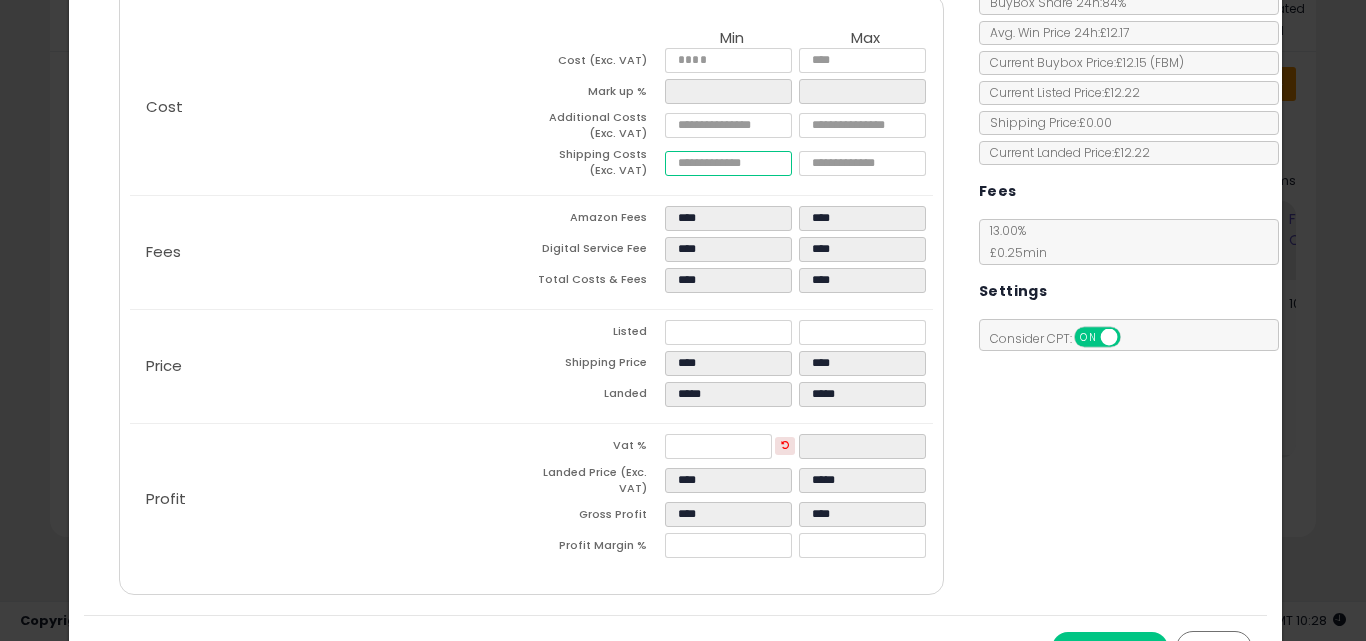 click on "****" at bounding box center (728, 163) 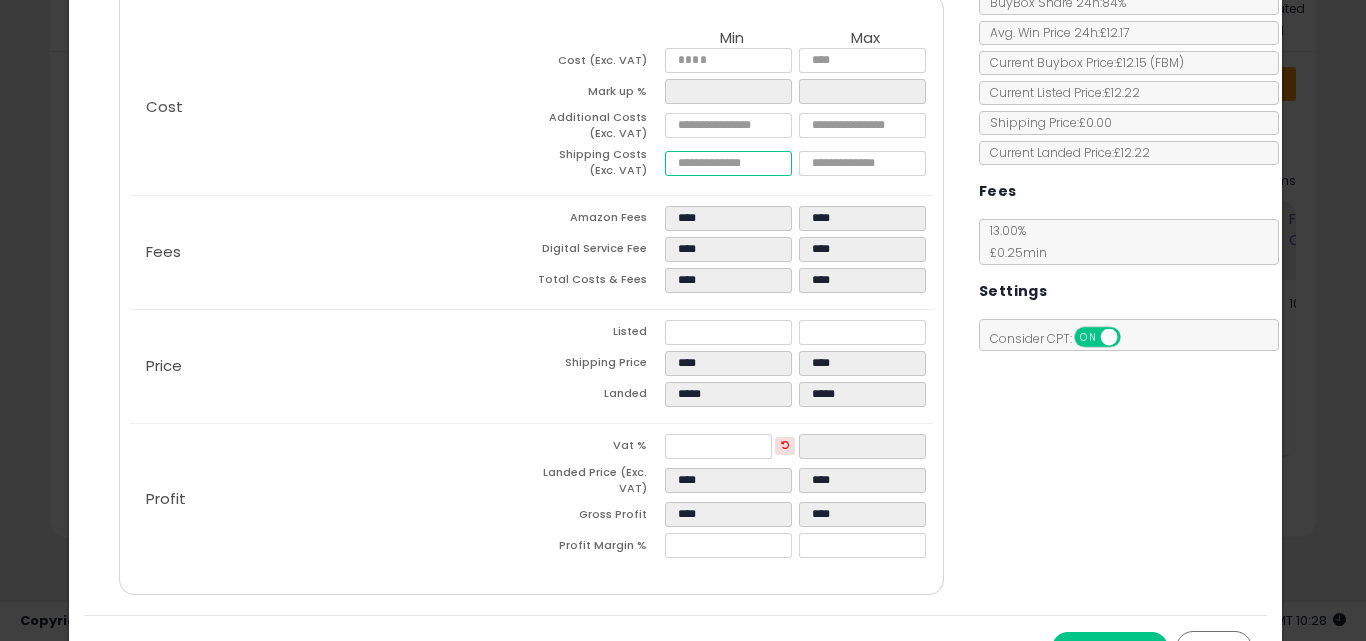 type on "***" 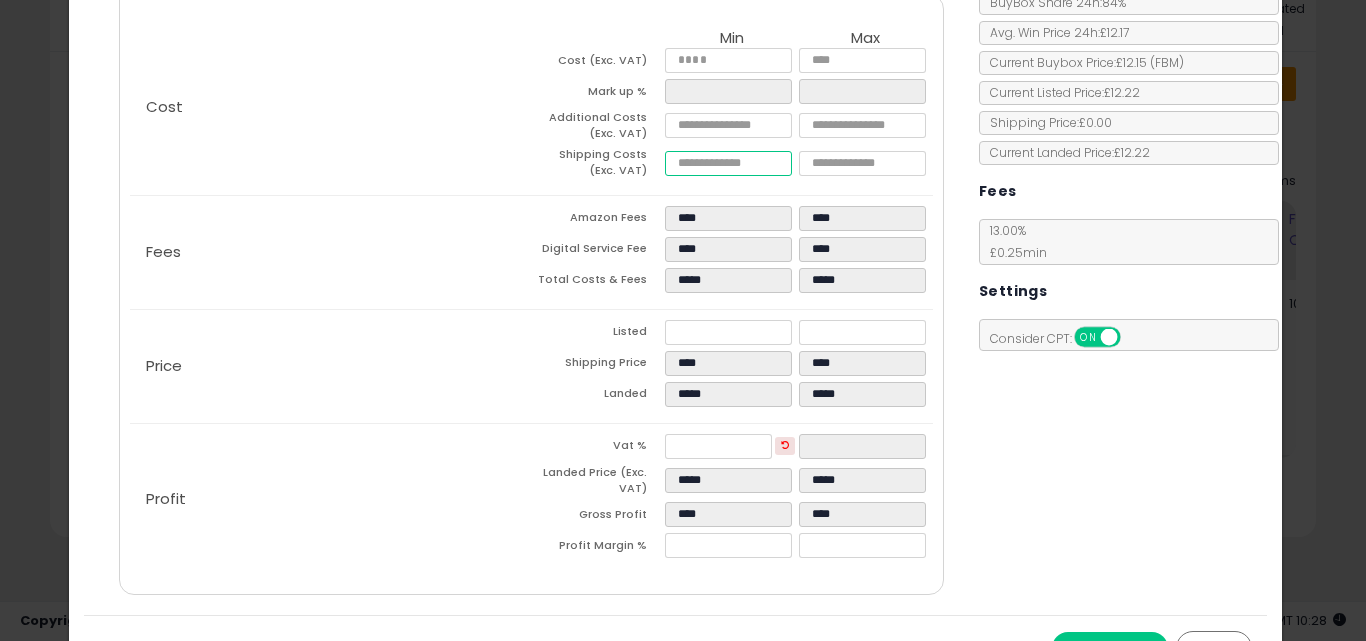 type on "***" 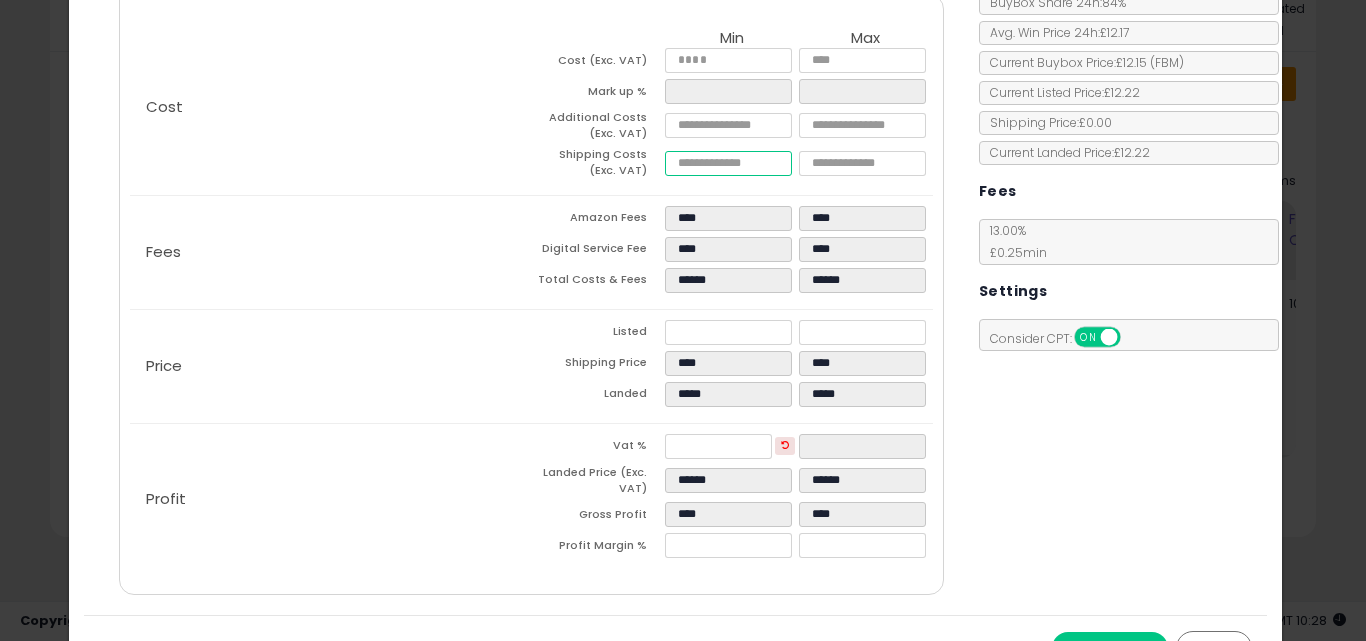 type on "**" 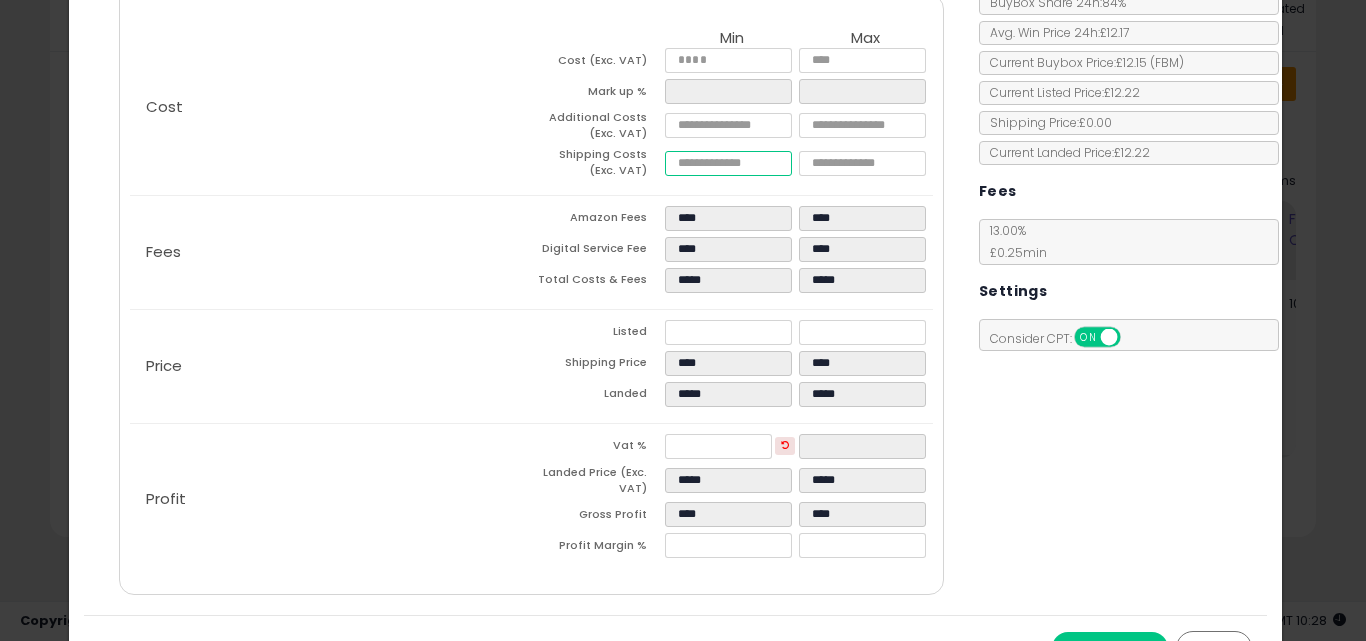 type on "*" 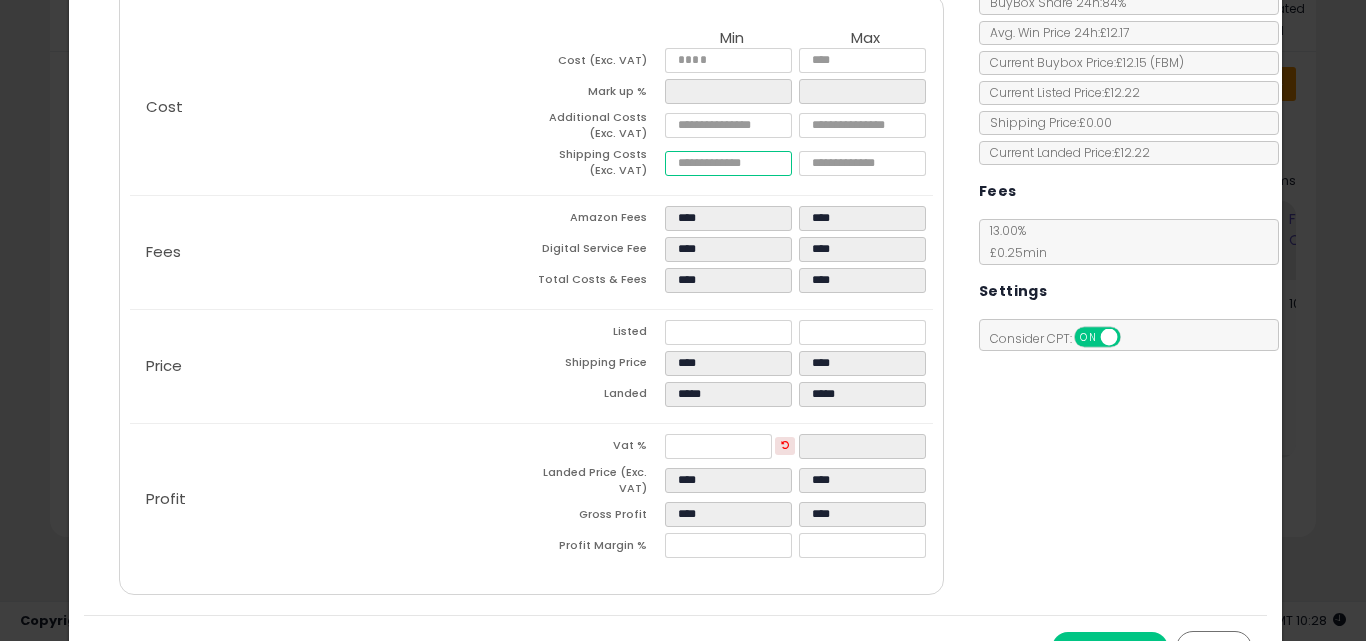 type on "***" 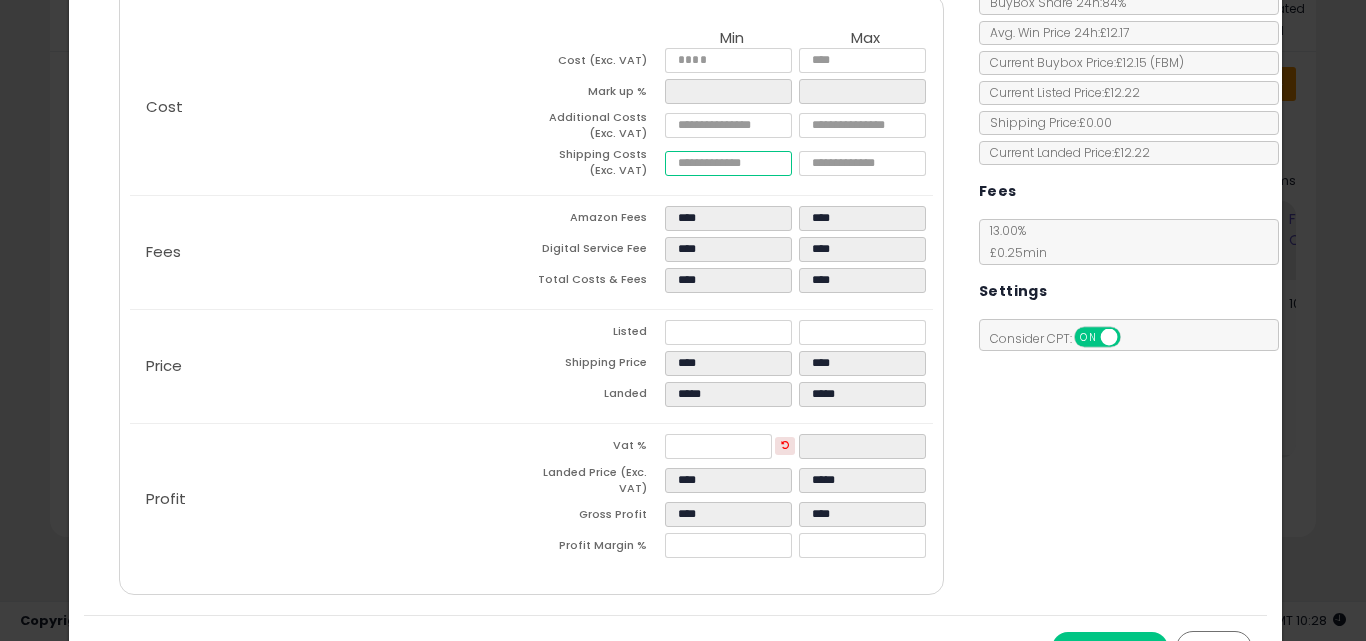 type on "****" 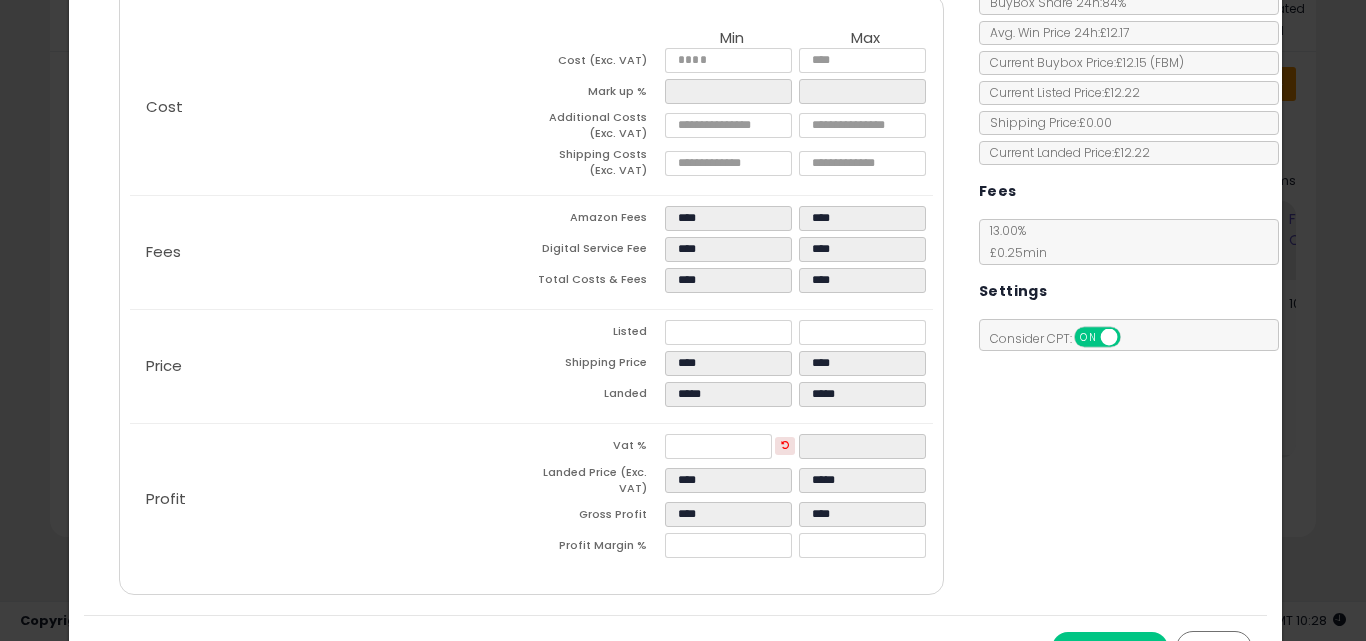 type on "*****" 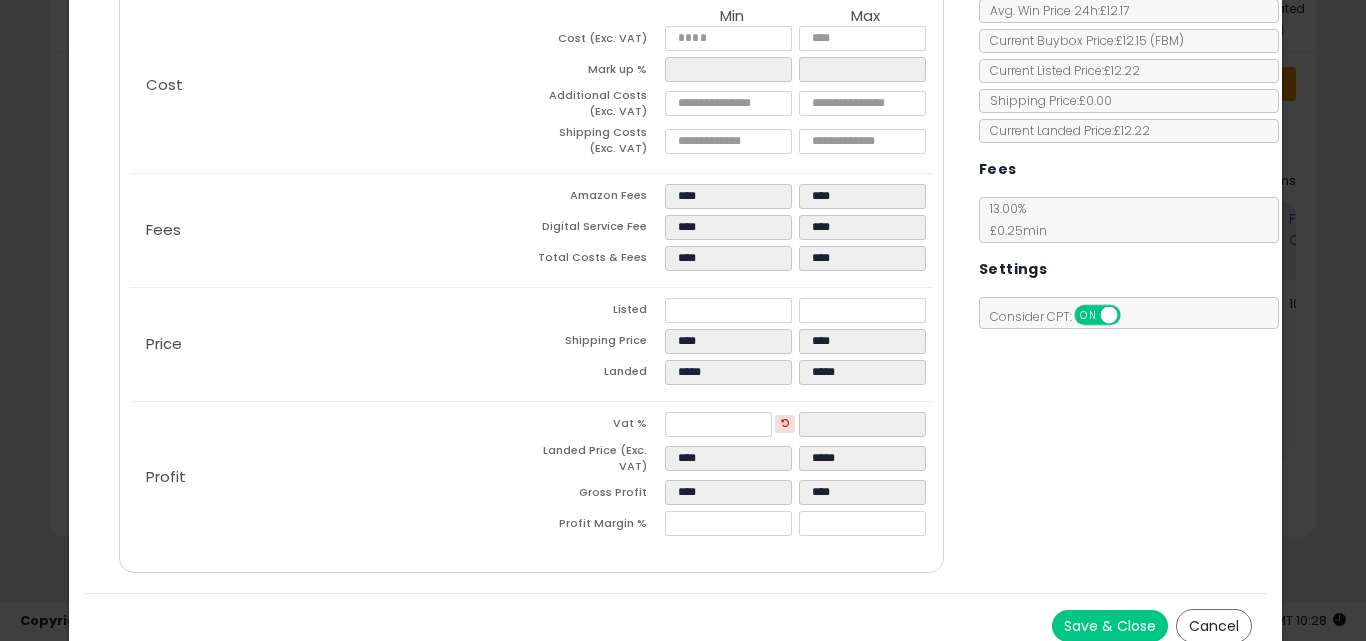 scroll, scrollTop: 292, scrollLeft: 0, axis: vertical 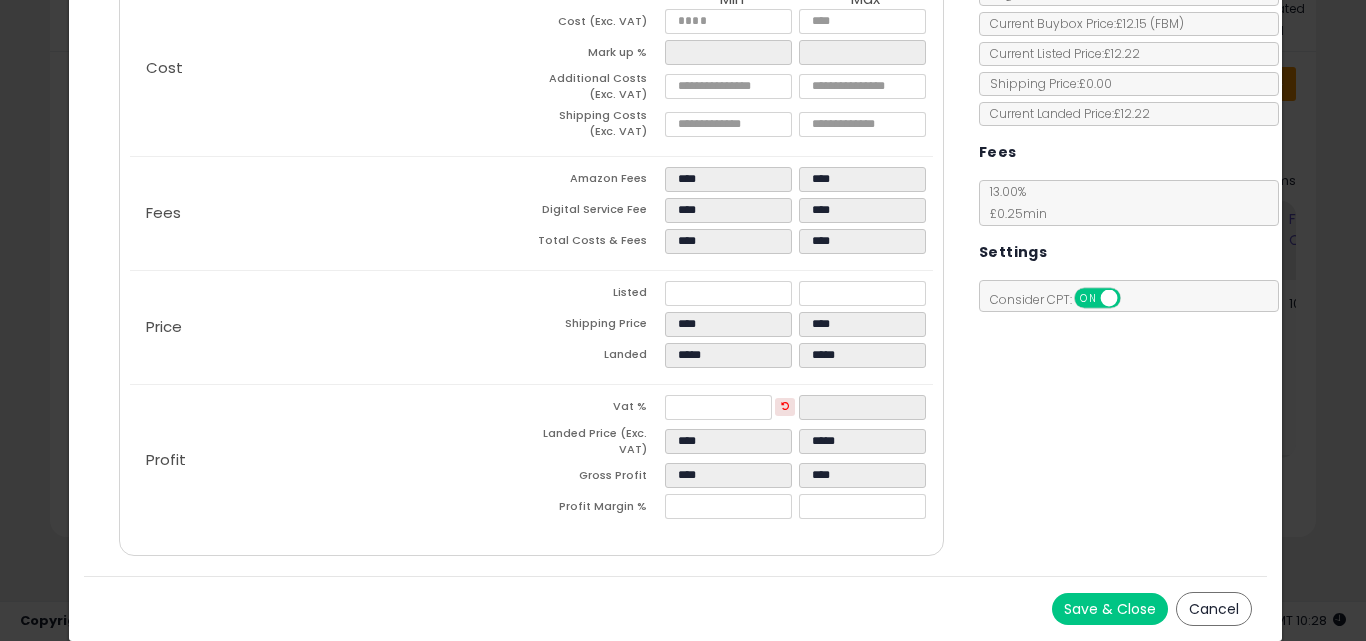 click on "Save & Close" at bounding box center (1110, 609) 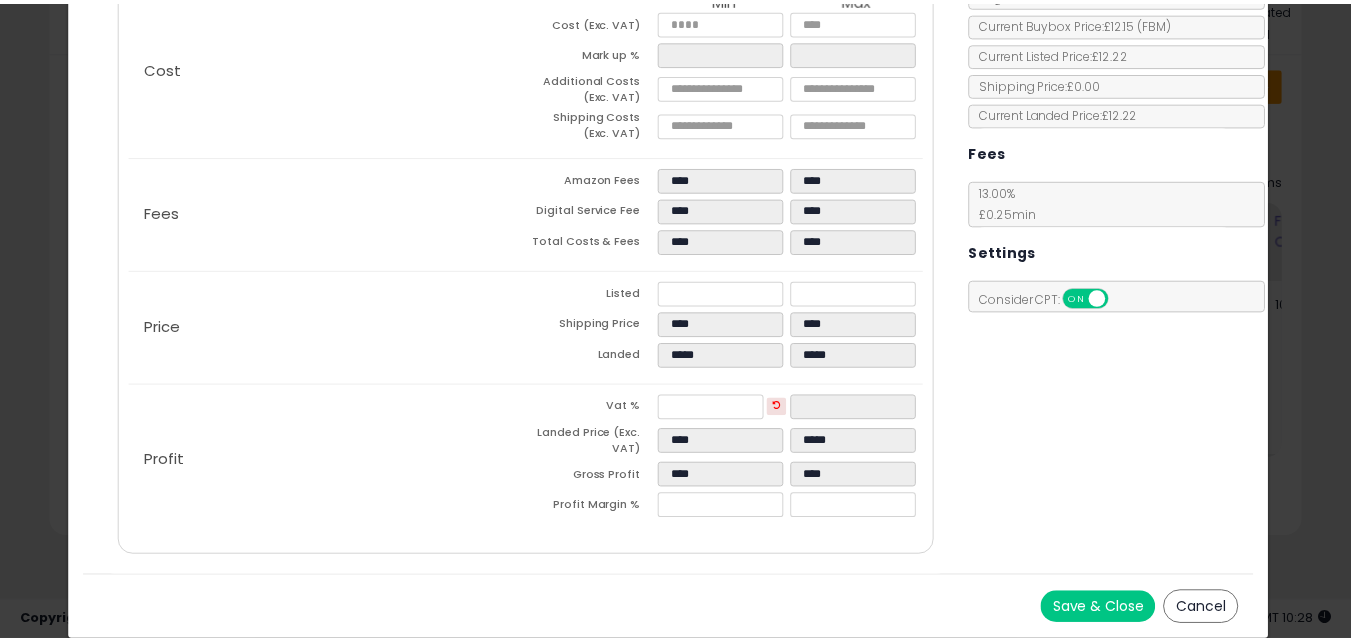 scroll, scrollTop: 0, scrollLeft: 0, axis: both 